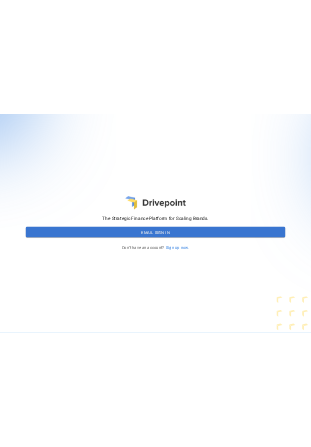 scroll, scrollTop: 0, scrollLeft: 0, axis: both 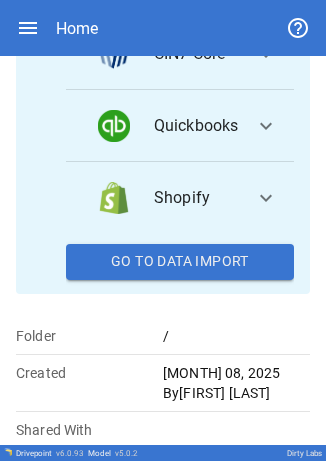 click on "Go To Data Import" at bounding box center (180, 262) 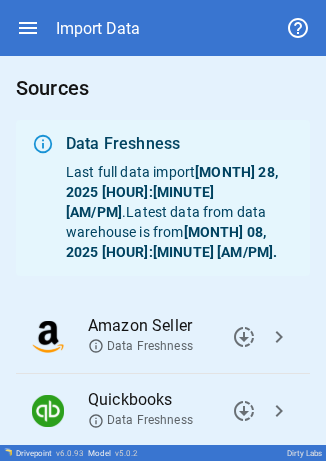 scroll, scrollTop: 216, scrollLeft: 0, axis: vertical 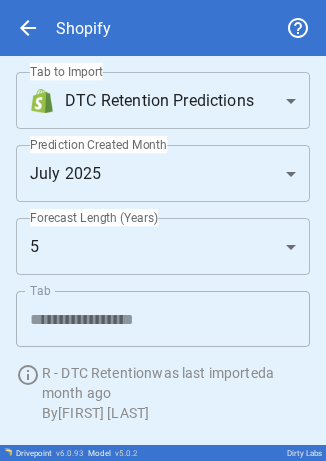 click on "**********" at bounding box center (163, 230) 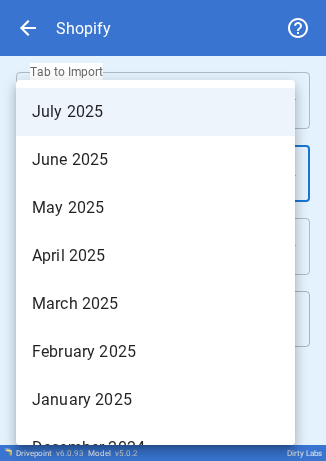 click at bounding box center [163, 230] 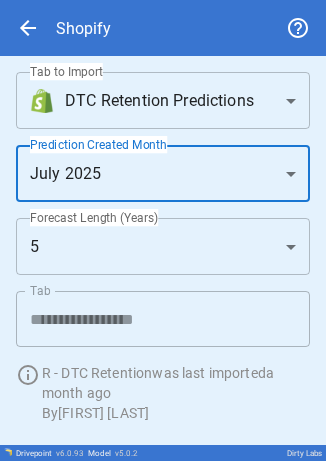 click on "**********" at bounding box center [163, 230] 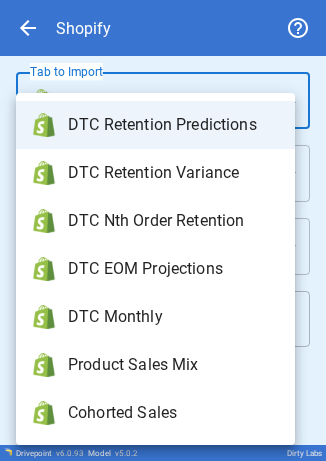 click on "DTC Monthly" at bounding box center (173, 125) 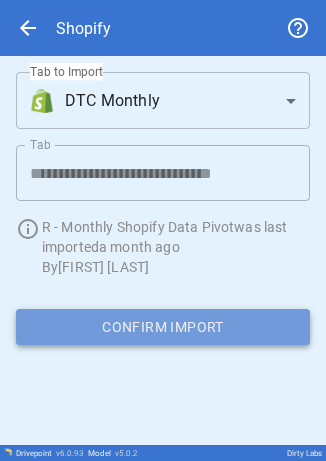 click on "Confirm Import" at bounding box center (163, 327) 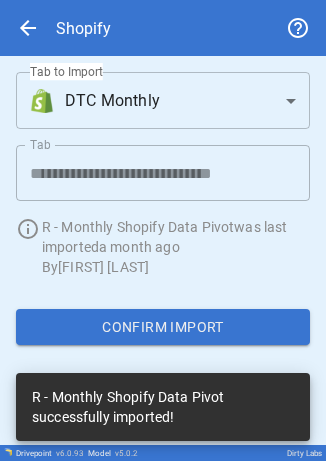 click on "**********" at bounding box center [163, 230] 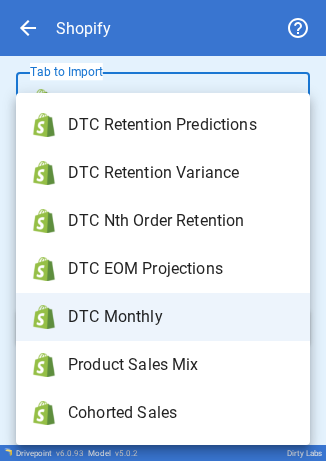 click on "DTC Retention Predictions" at bounding box center [181, 125] 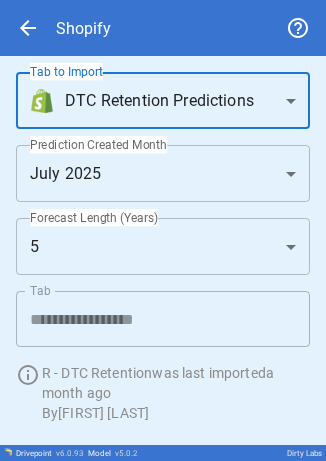scroll, scrollTop: 61, scrollLeft: 0, axis: vertical 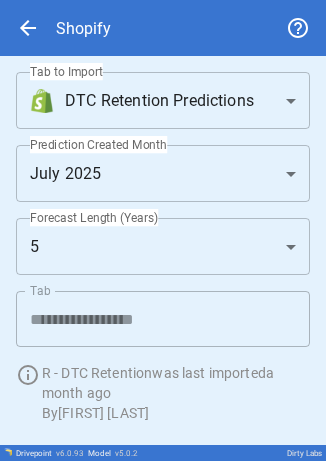 click on "Confirm Import" at bounding box center (163, 473) 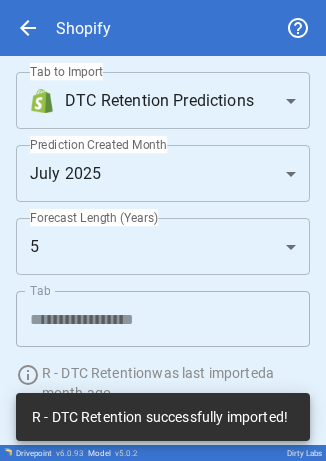 scroll, scrollTop: 0, scrollLeft: 0, axis: both 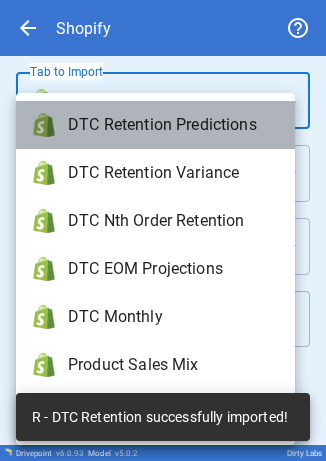 click on "DTC Retention Predictions" at bounding box center (173, 125) 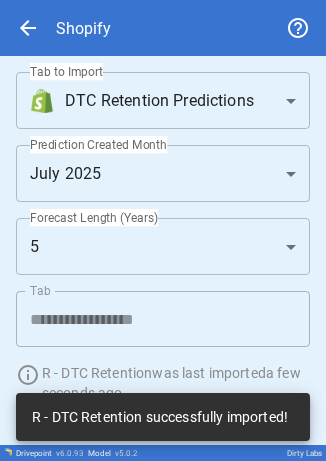 click on "arrow_back Shopify" at bounding box center [163, 28] 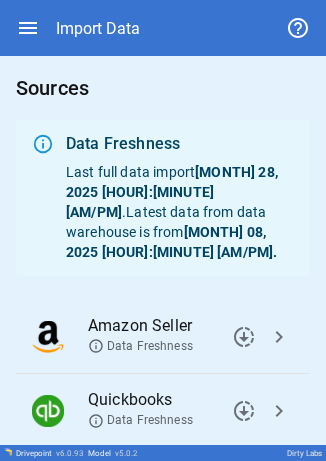 scroll, scrollTop: 177, scrollLeft: 0, axis: vertical 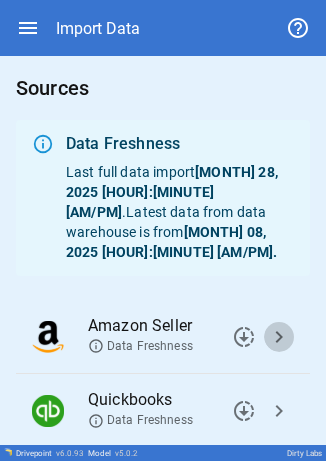 click on "chevron_right" at bounding box center [244, 337] 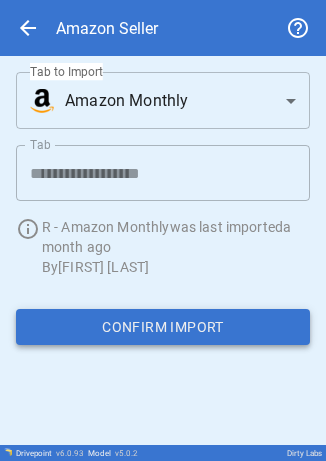 click on "Confirm Import" at bounding box center (163, 327) 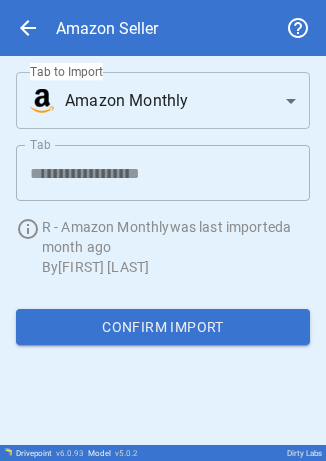 click on "**********" at bounding box center (163, 230) 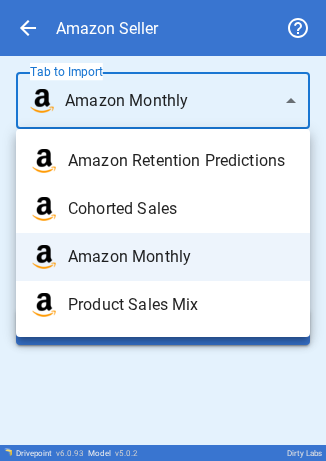click on "Amazon Retention Predictions" at bounding box center [181, 161] 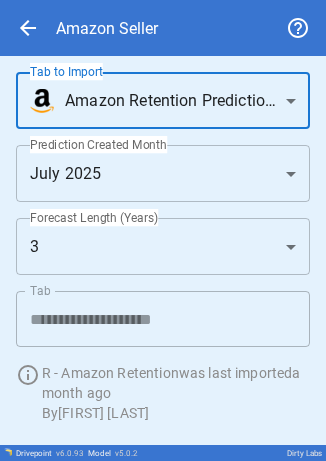 scroll, scrollTop: 61, scrollLeft: 0, axis: vertical 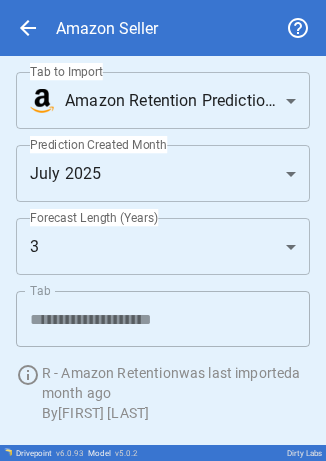 click on "Confirm Import" at bounding box center [163, 473] 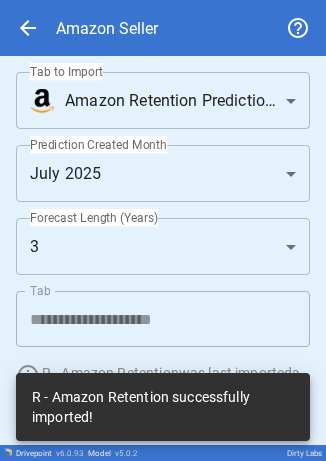 click on "arrow_back" at bounding box center [28, 28] 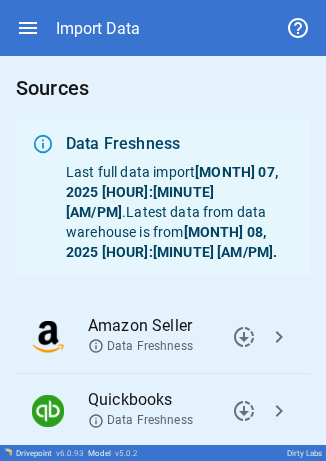 scroll, scrollTop: 160, scrollLeft: 0, axis: vertical 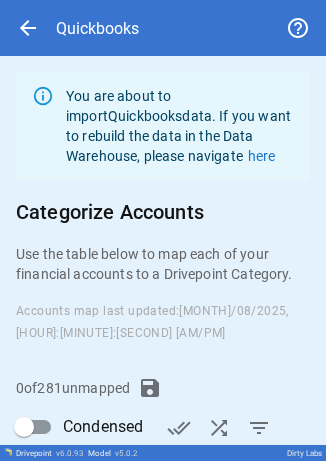 click on "Save Accounts Map" at bounding box center [163, 751] 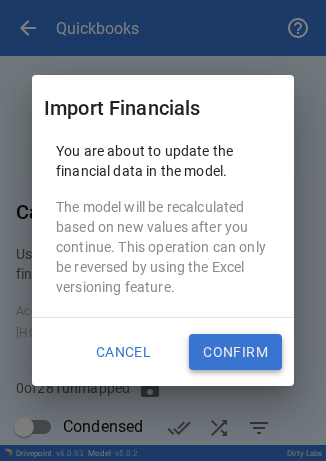 click on "Confirm" at bounding box center (235, 352) 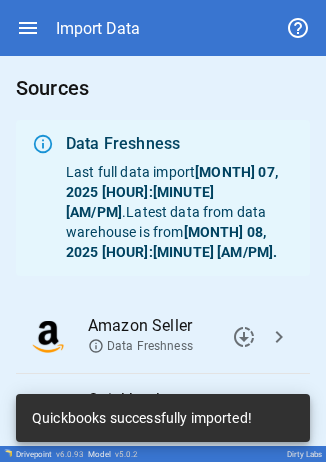 scroll, scrollTop: 245, scrollLeft: 0, axis: vertical 